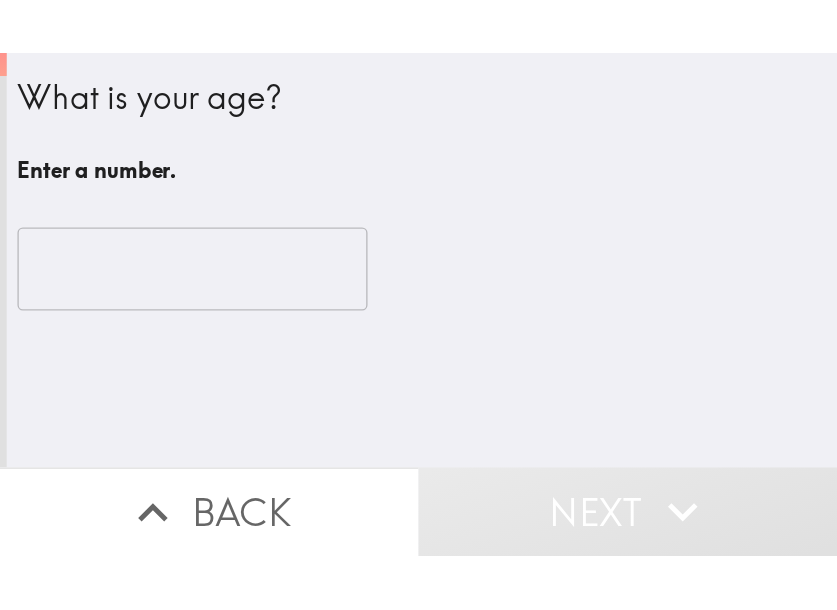 scroll, scrollTop: 0, scrollLeft: 0, axis: both 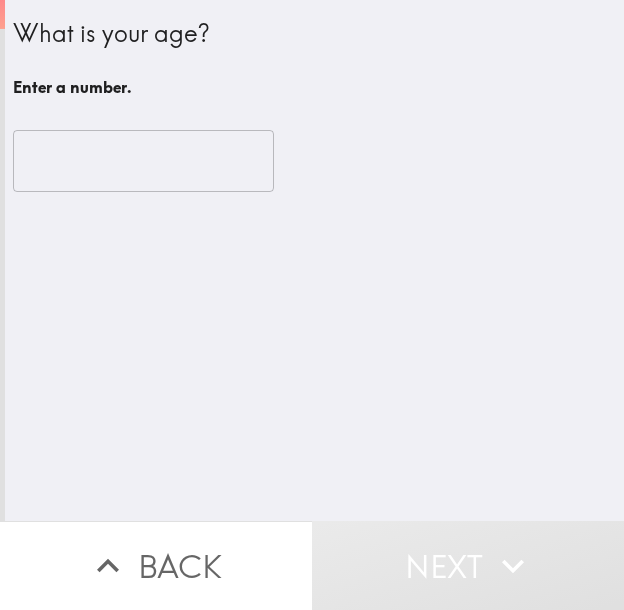 type 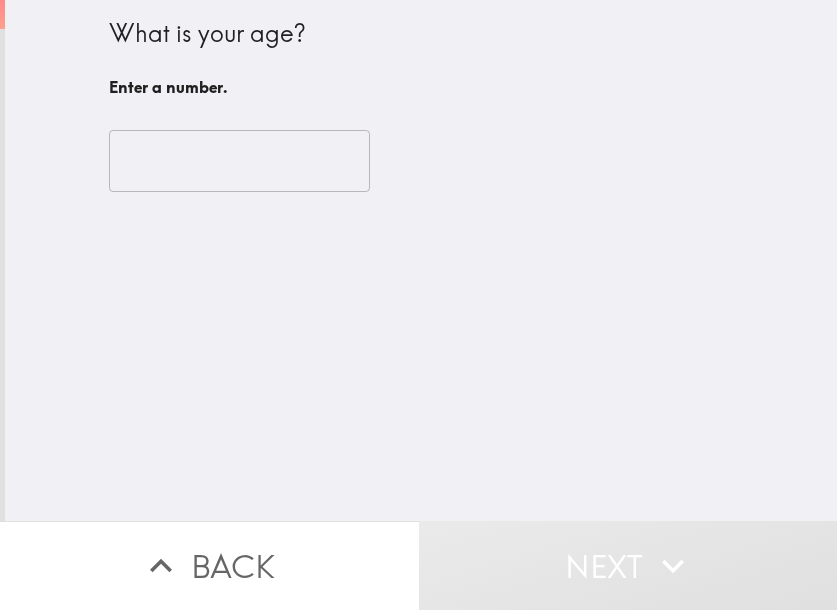 click at bounding box center (239, 161) 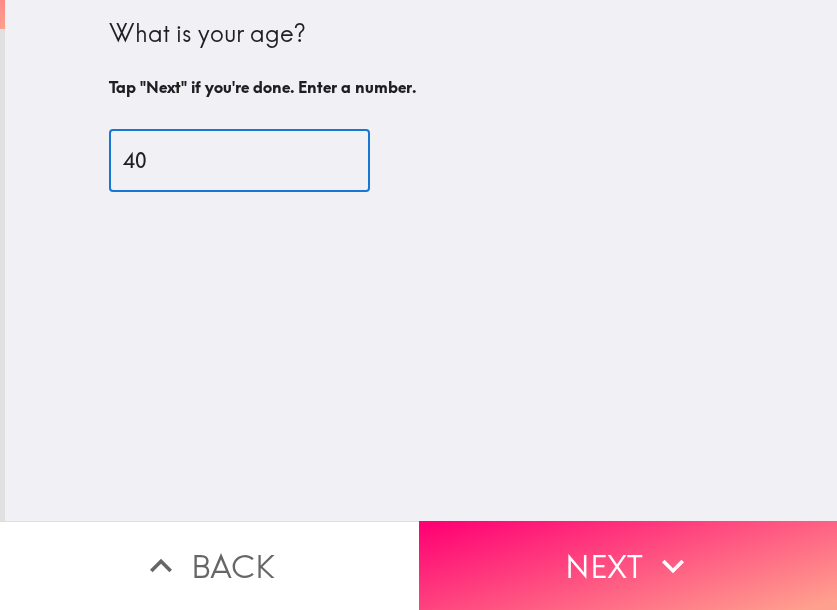 type on "40" 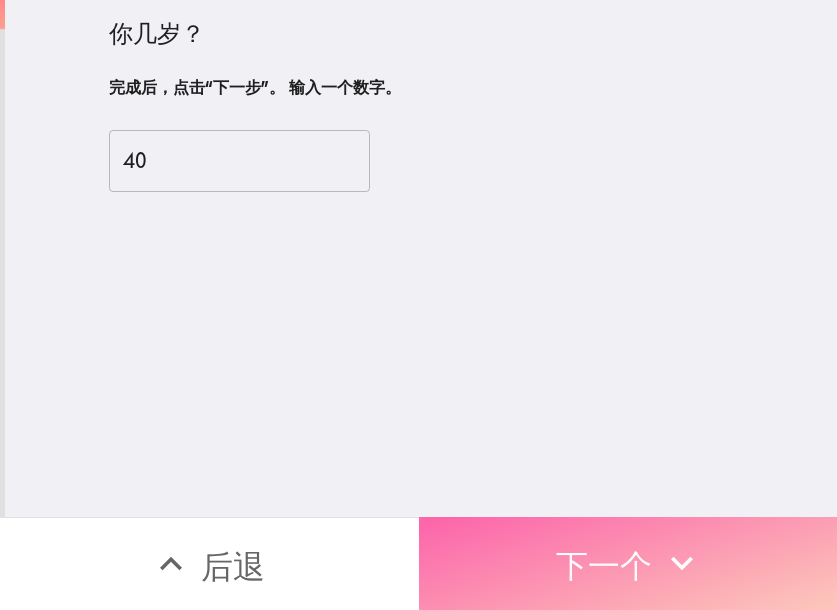 click on "下一个" at bounding box center (628, 563) 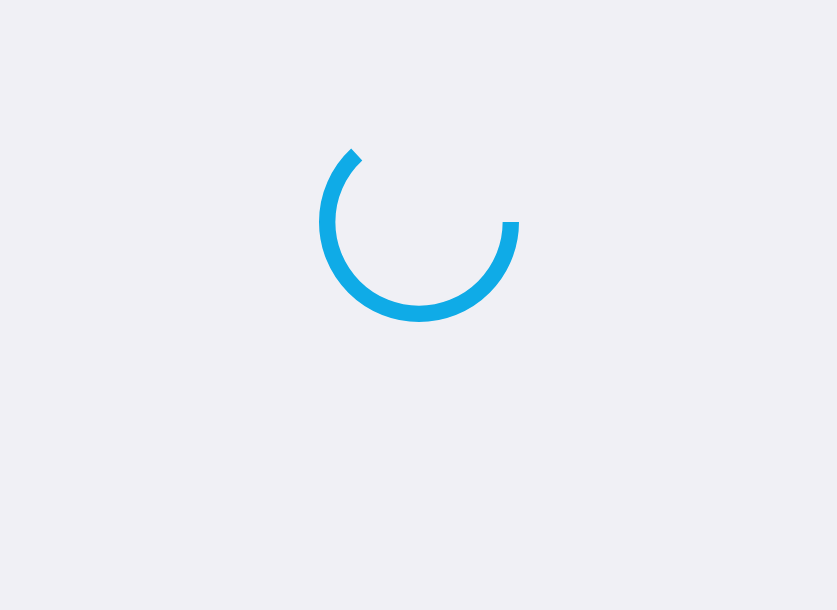 scroll, scrollTop: 0, scrollLeft: 0, axis: both 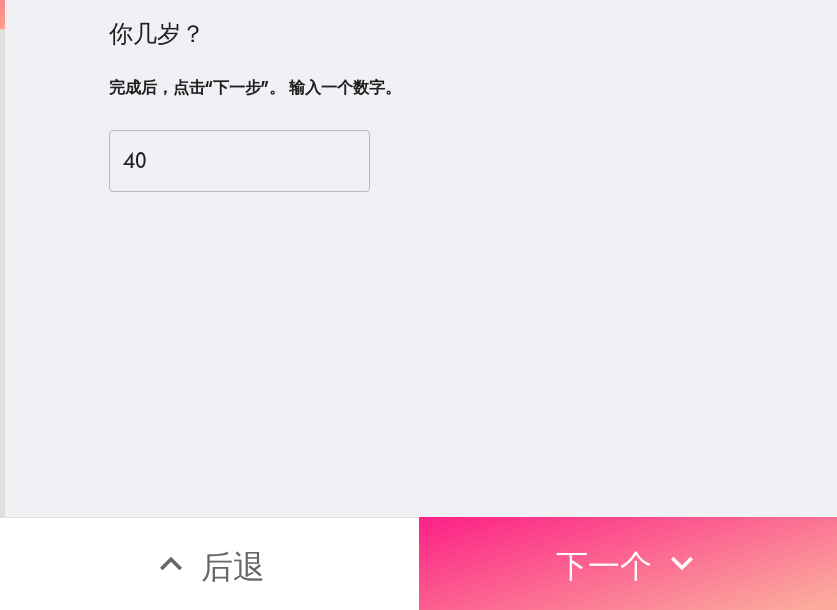 click 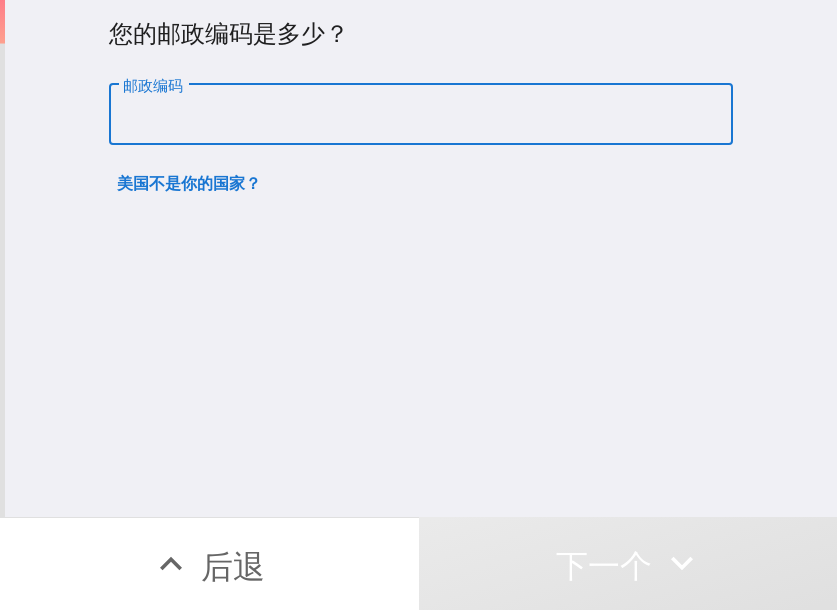 click on "邮政编码" at bounding box center (421, 115) 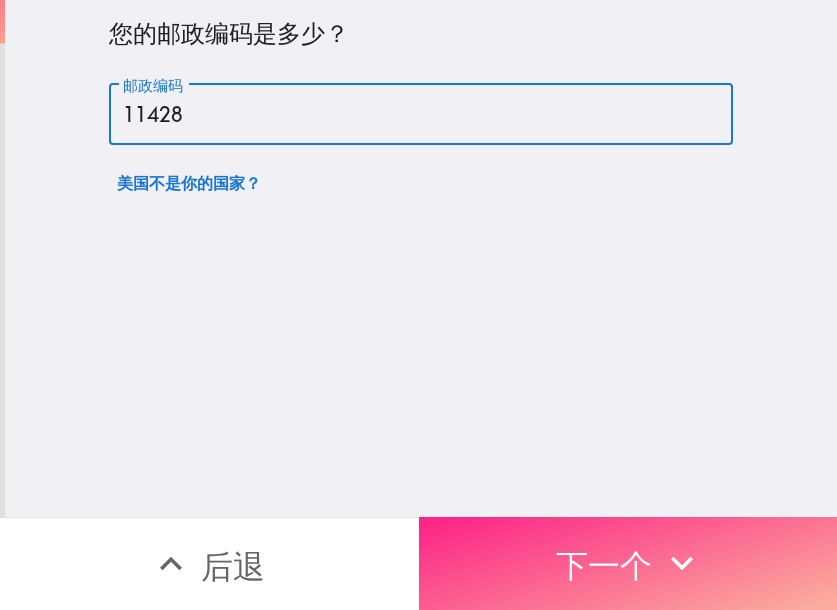 type on "11428" 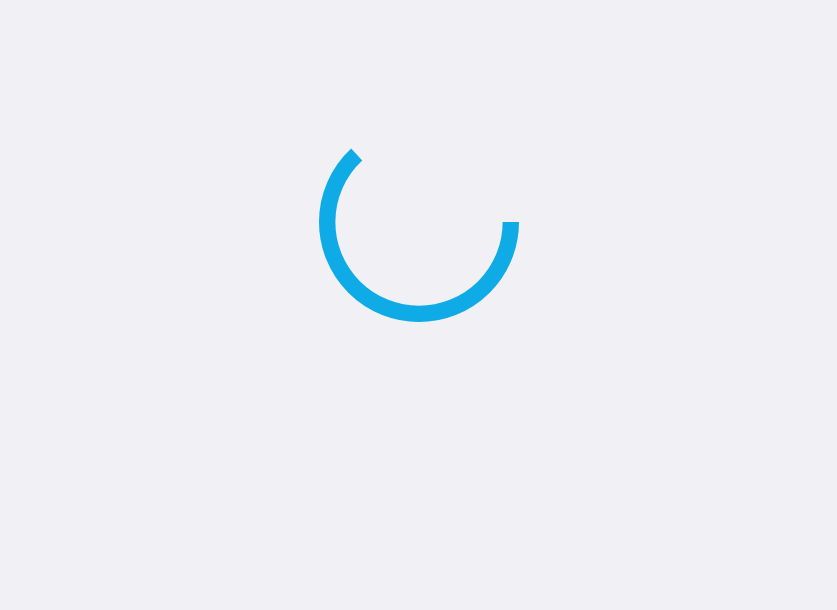 scroll, scrollTop: 0, scrollLeft: 0, axis: both 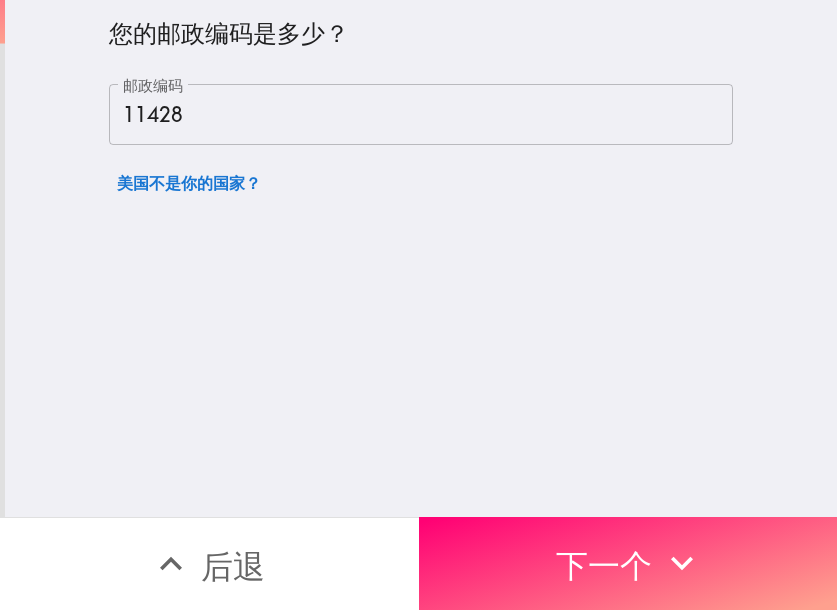 drag, startPoint x: 677, startPoint y: 540, endPoint x: 833, endPoint y: 538, distance: 156.01282 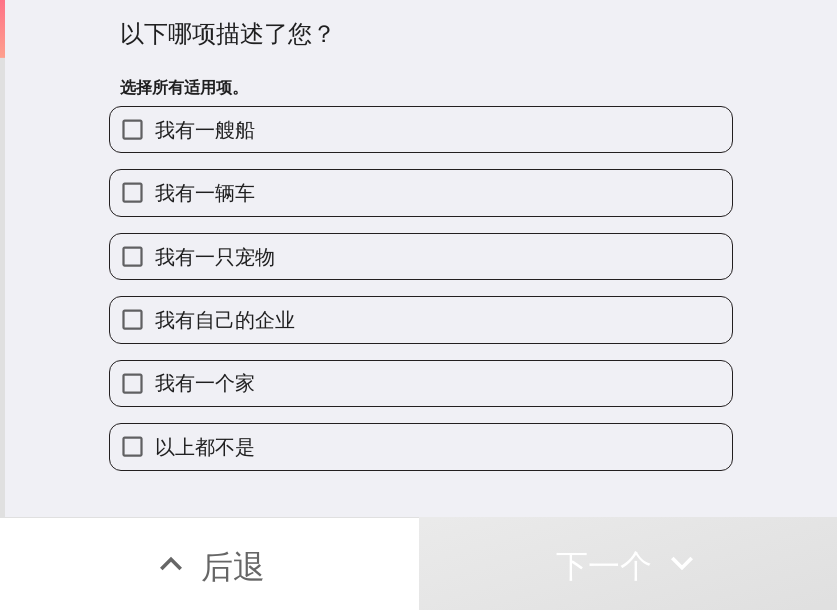 type 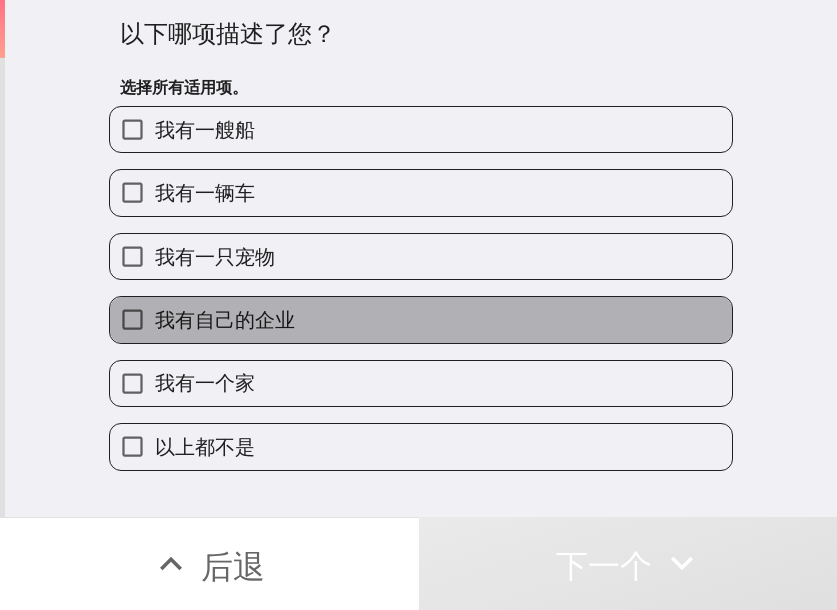 click on "我有自己的企业" at bounding box center (421, 319) 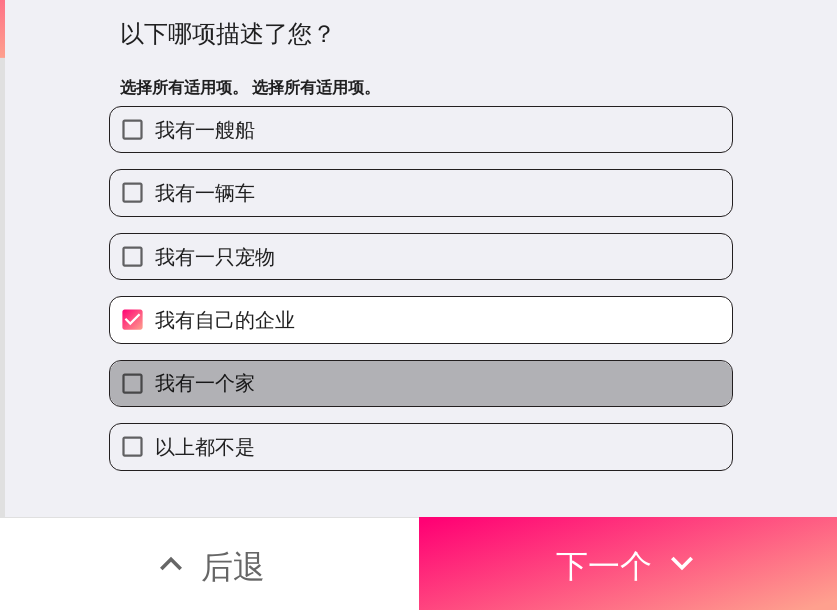 click on "我有一个家" at bounding box center [421, 383] 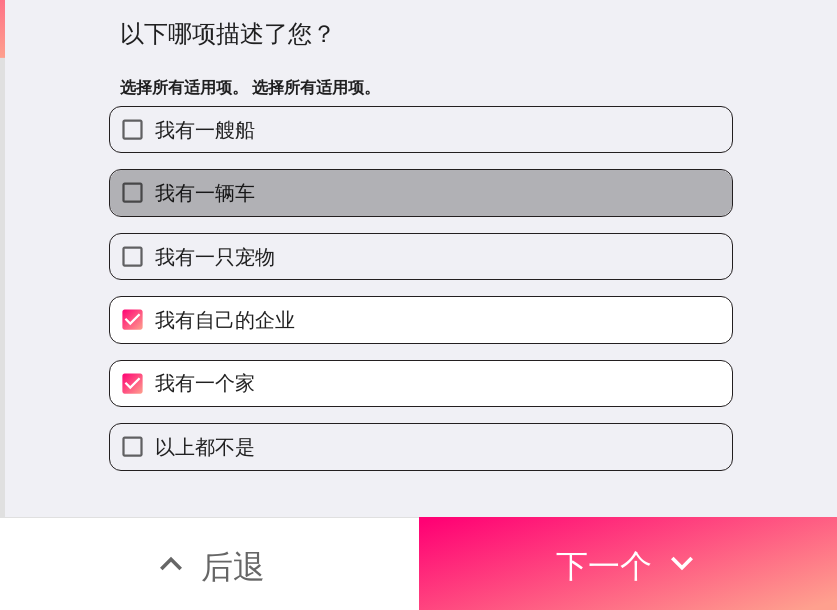 click on "我有一辆车" at bounding box center (421, 192) 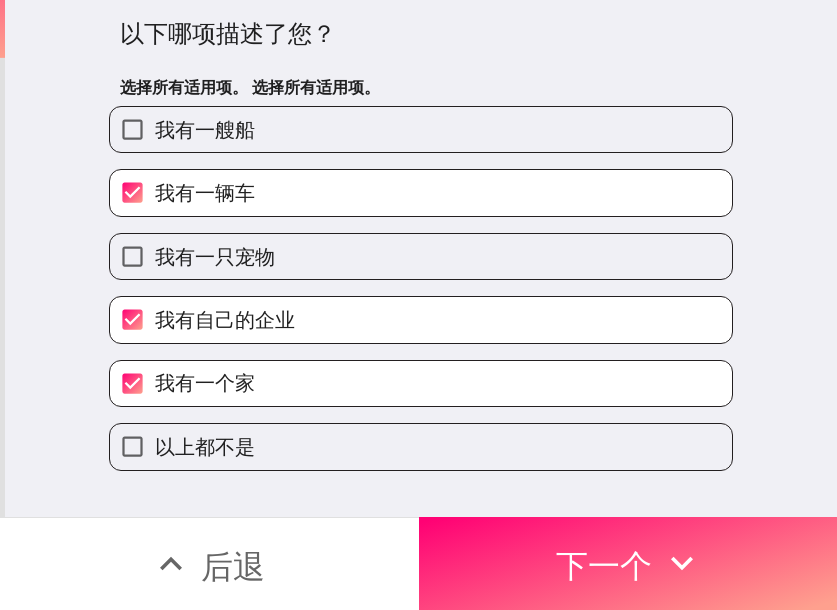 click 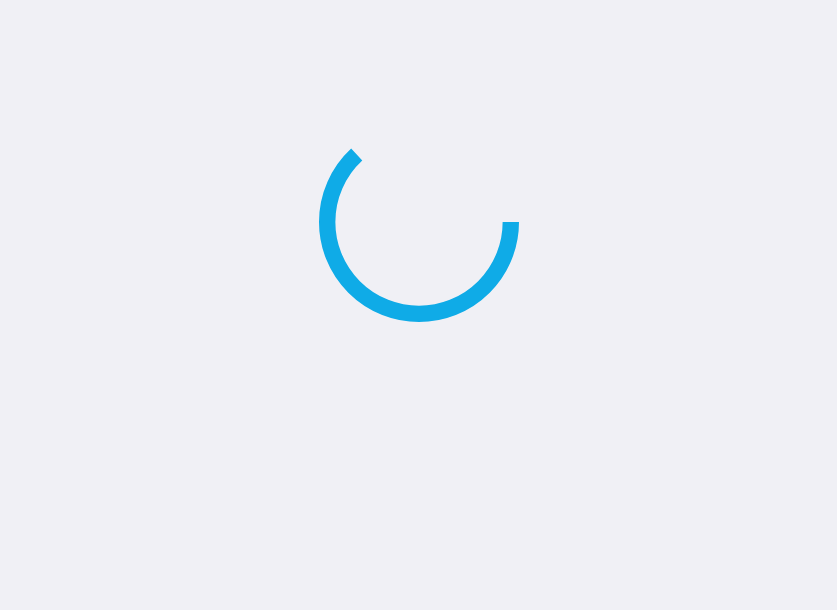 scroll, scrollTop: 0, scrollLeft: 0, axis: both 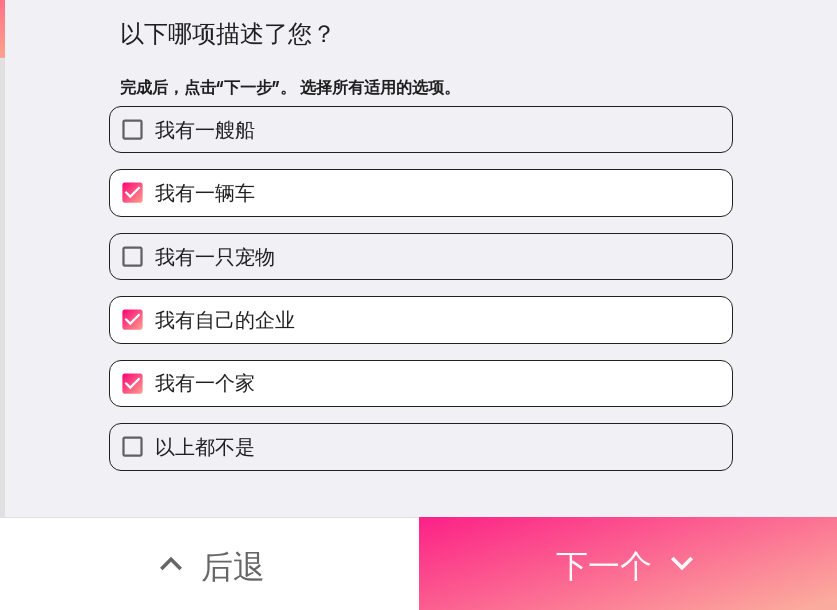 click 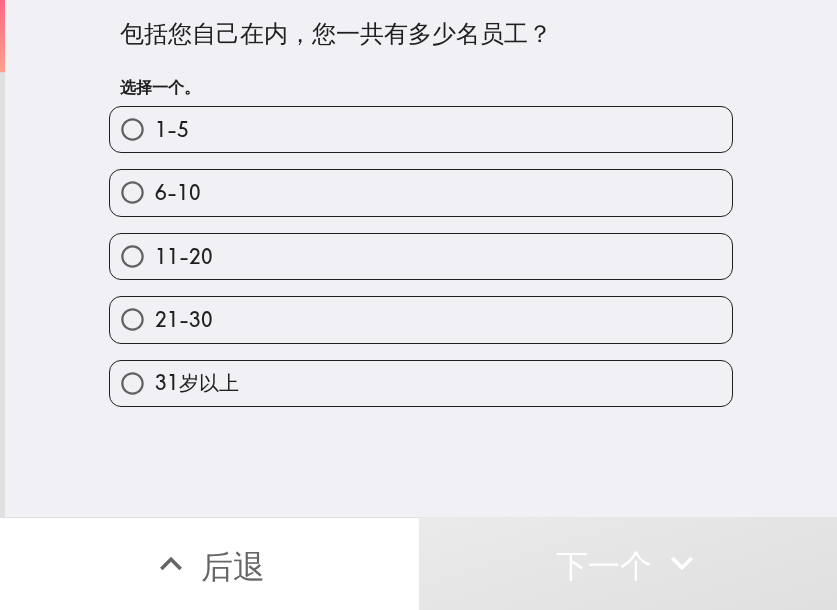 drag, startPoint x: 440, startPoint y: 310, endPoint x: 450, endPoint y: 320, distance: 14.142136 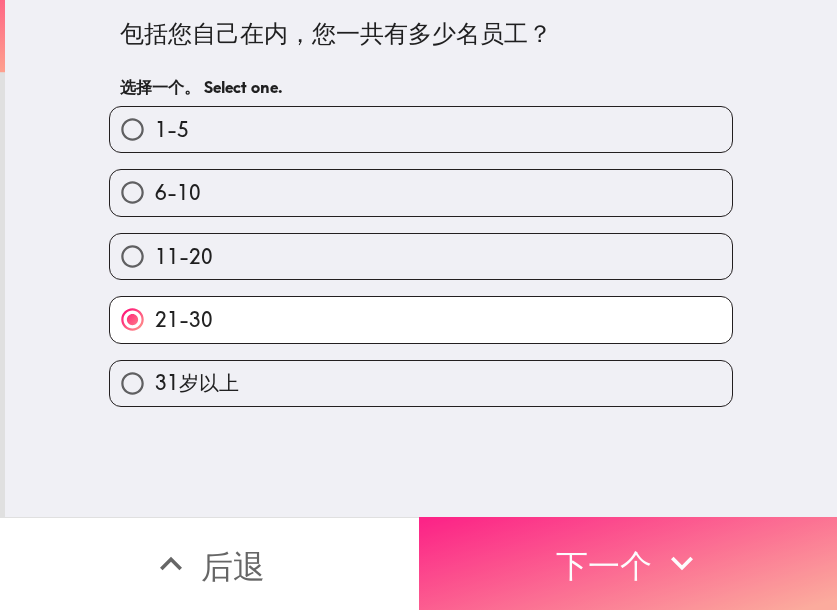 click on "下一个" at bounding box center [604, 566] 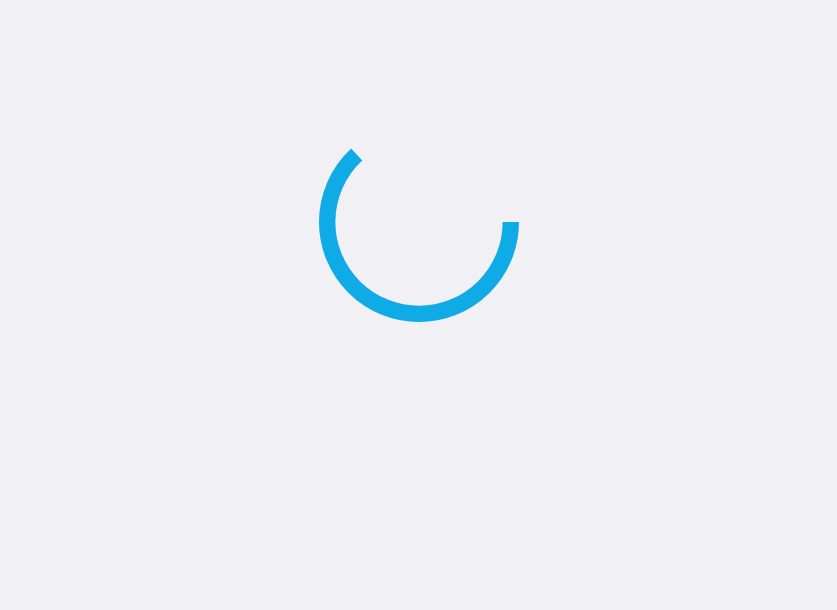 scroll, scrollTop: 0, scrollLeft: 0, axis: both 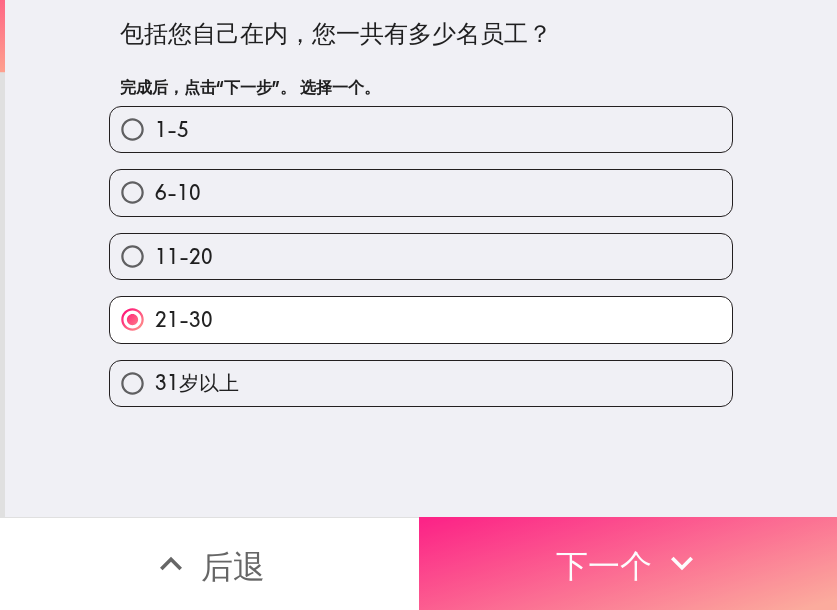 click on "下一个" at bounding box center [604, 566] 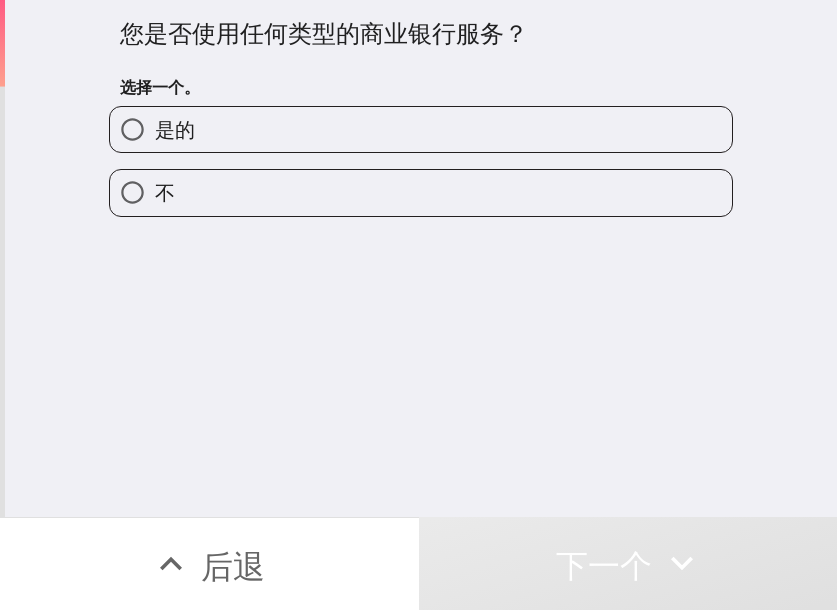 click on "不" at bounding box center (421, 192) 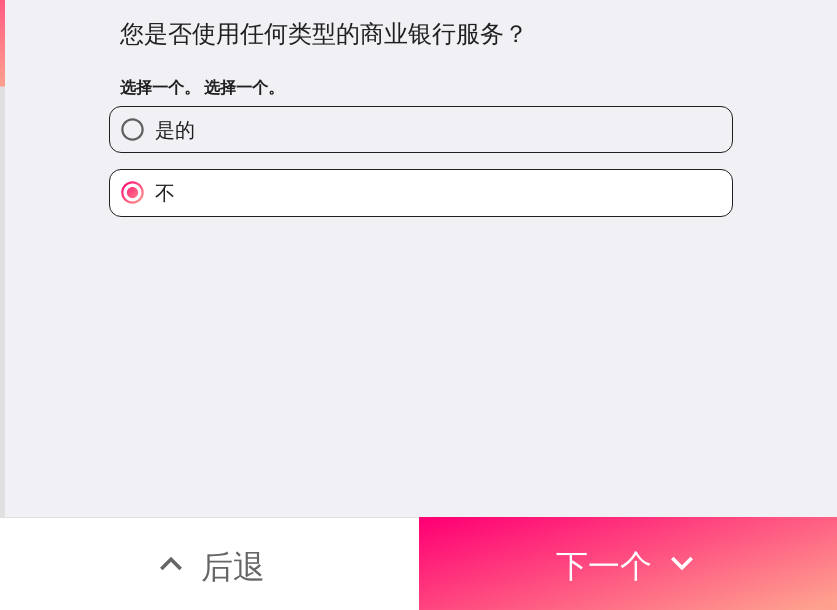 click 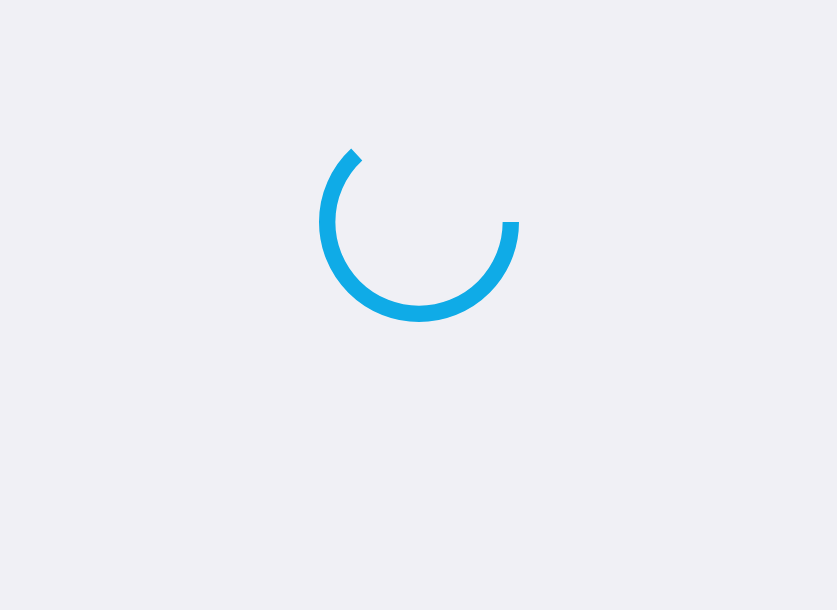 scroll, scrollTop: 0, scrollLeft: 0, axis: both 